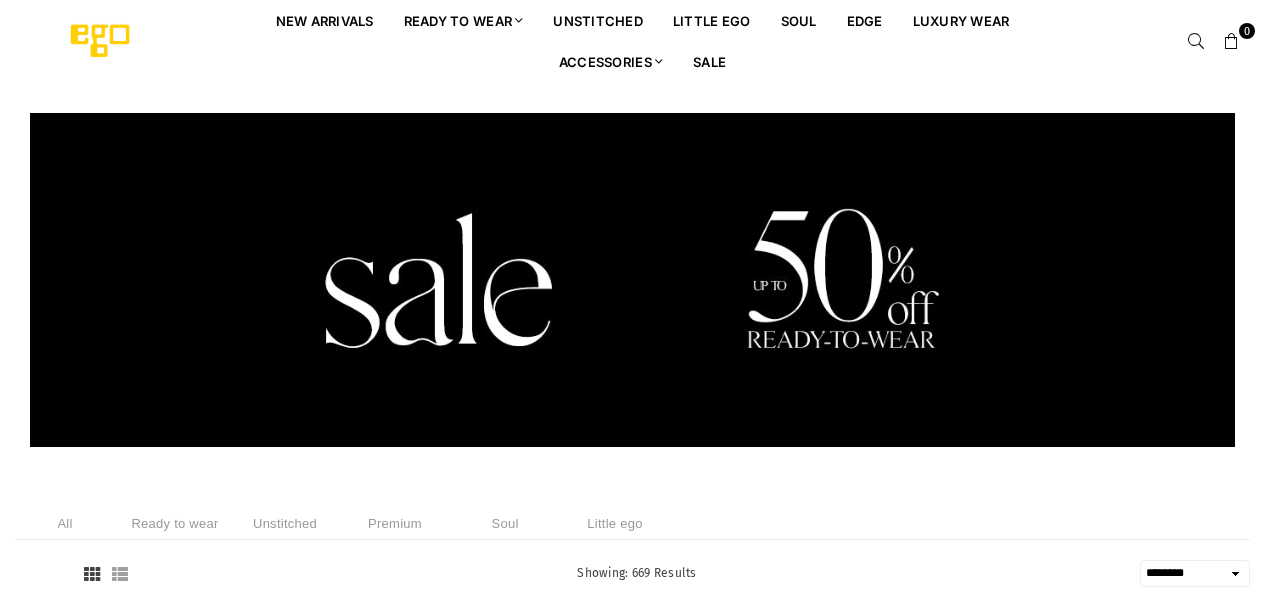 select on "******" 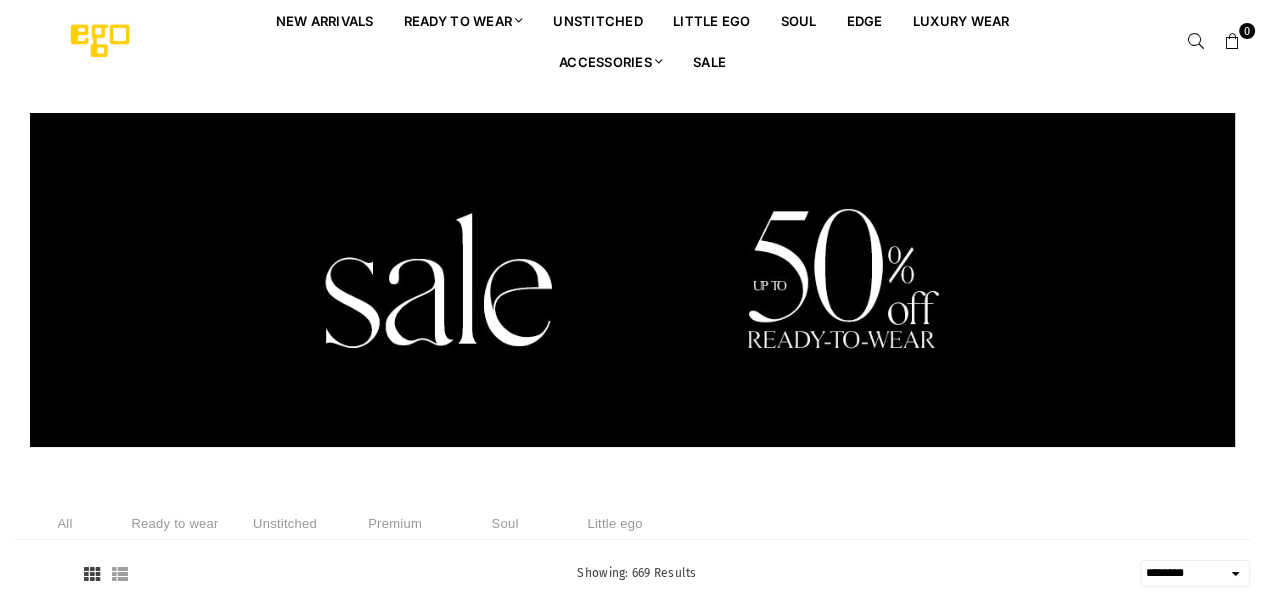 scroll, scrollTop: 0, scrollLeft: 0, axis: both 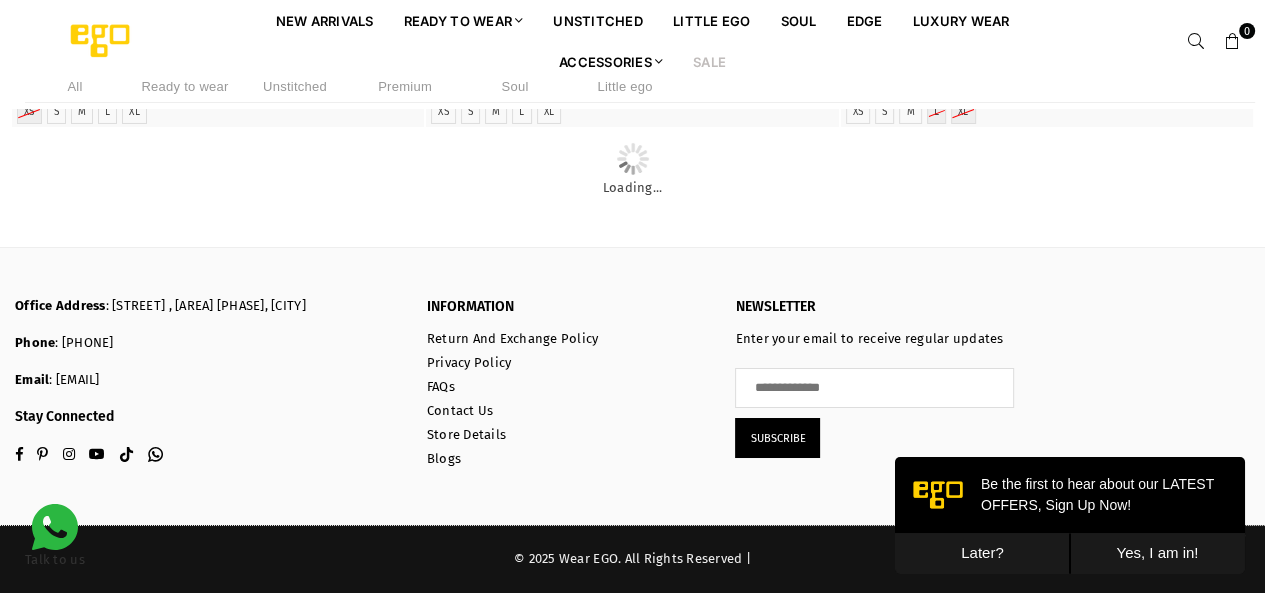 click on "Later?" at bounding box center (982, 553) 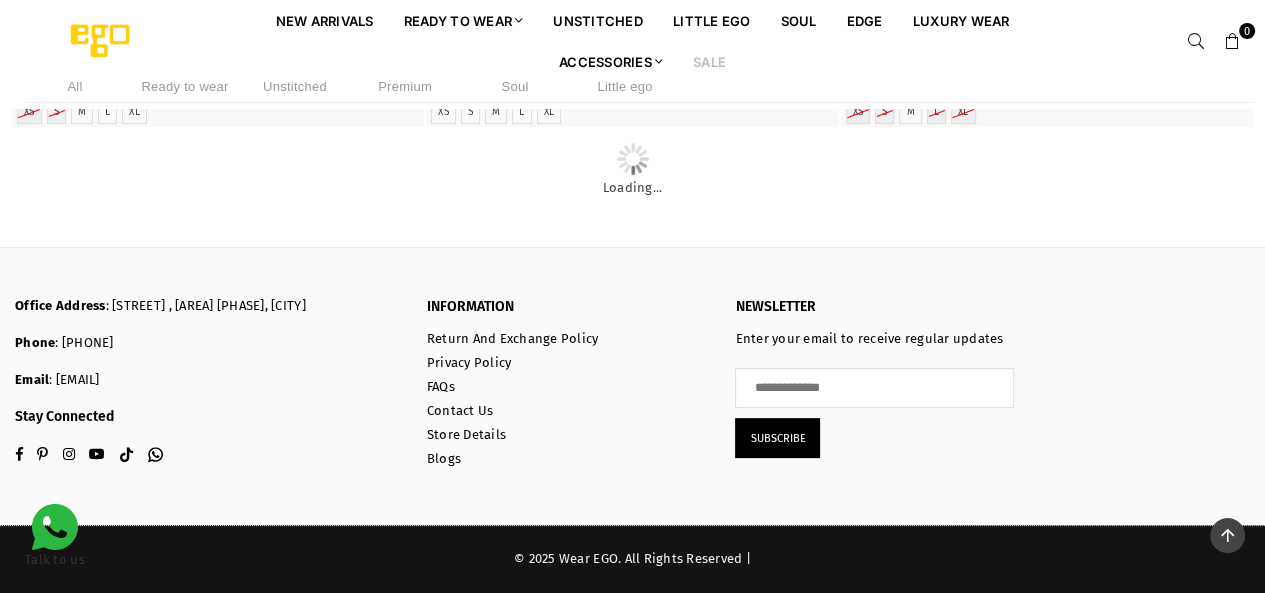 scroll, scrollTop: 37754, scrollLeft: 0, axis: vertical 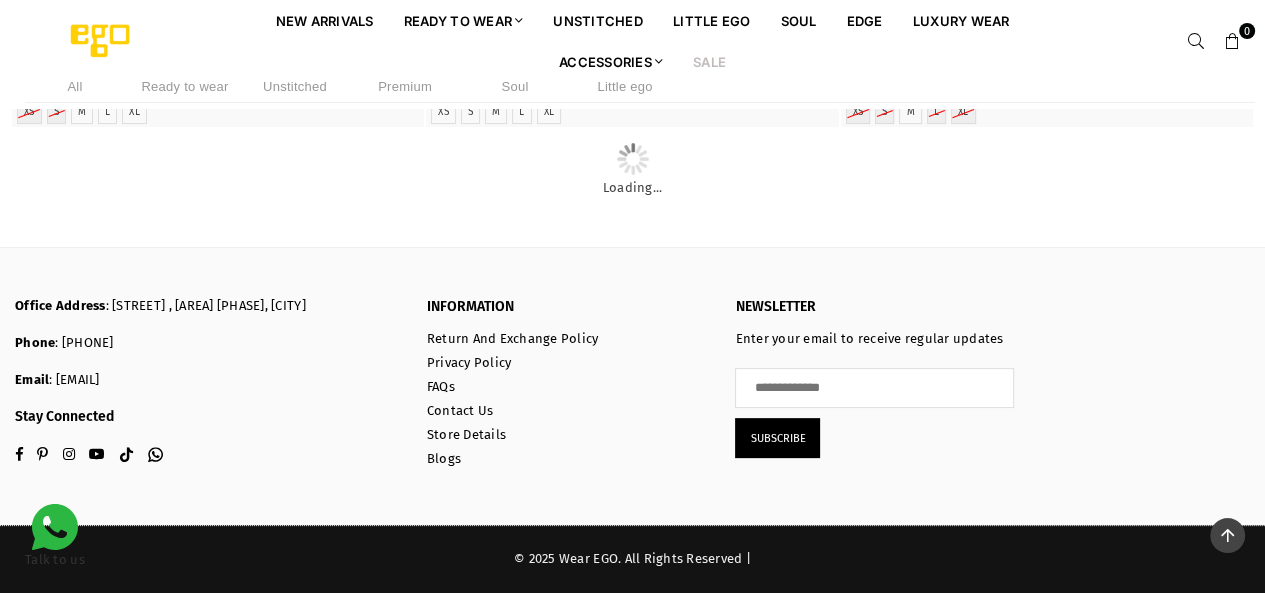 click at bounding box center (633, -196) 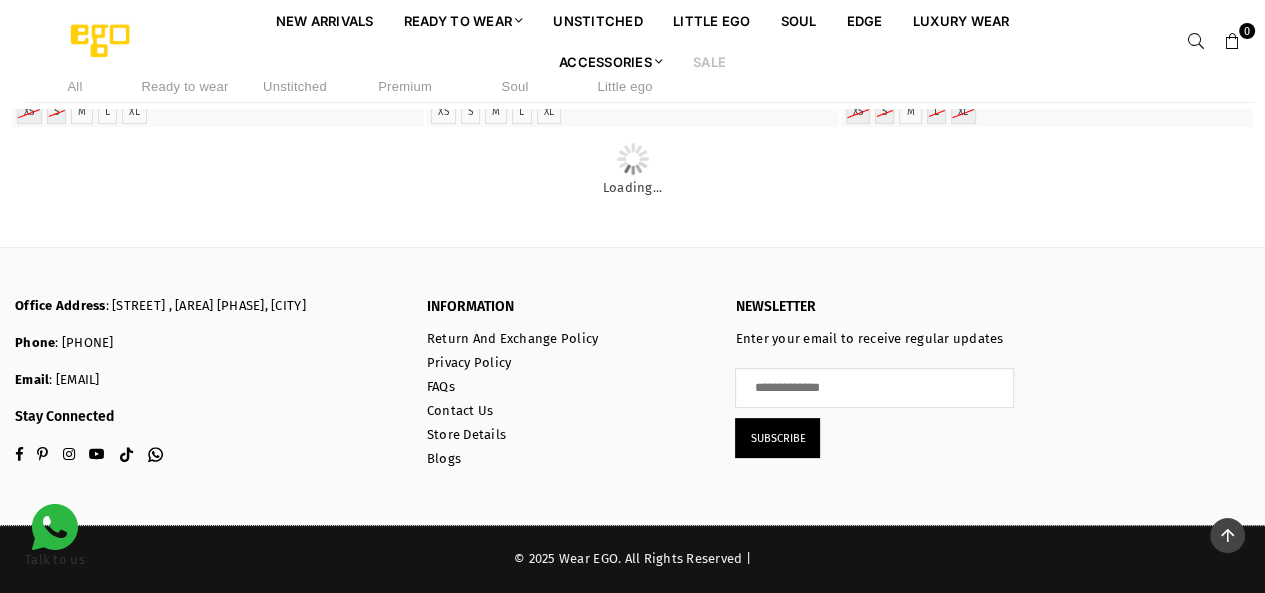 scroll, scrollTop: 38806, scrollLeft: 0, axis: vertical 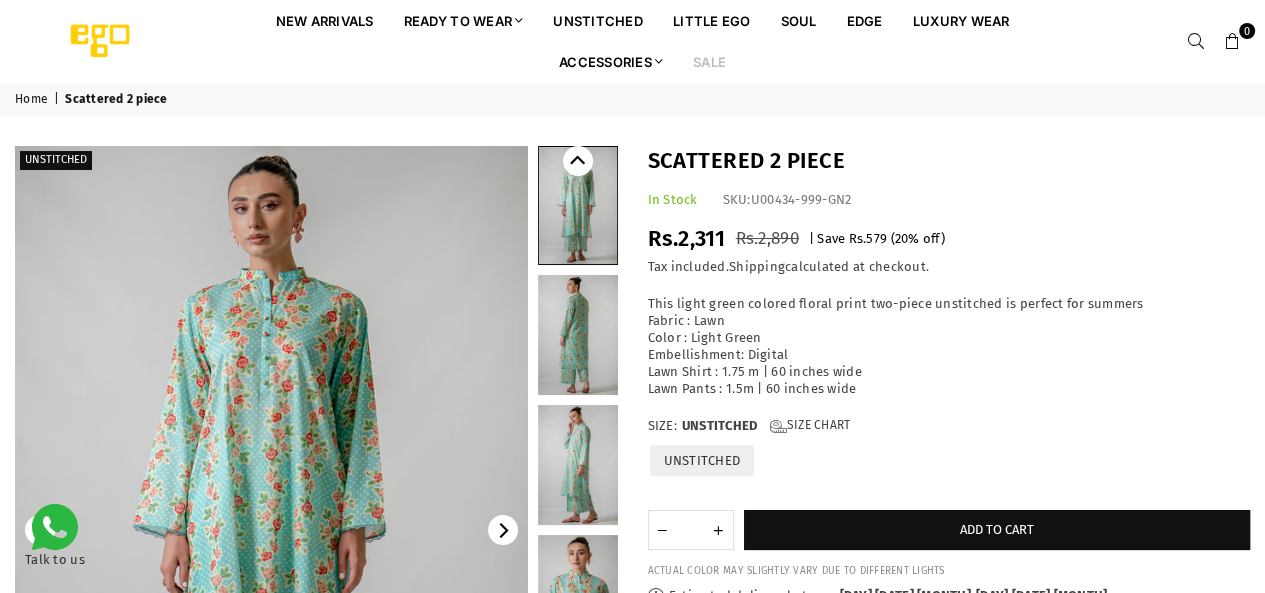 click on "Sale" at bounding box center (709, 61) 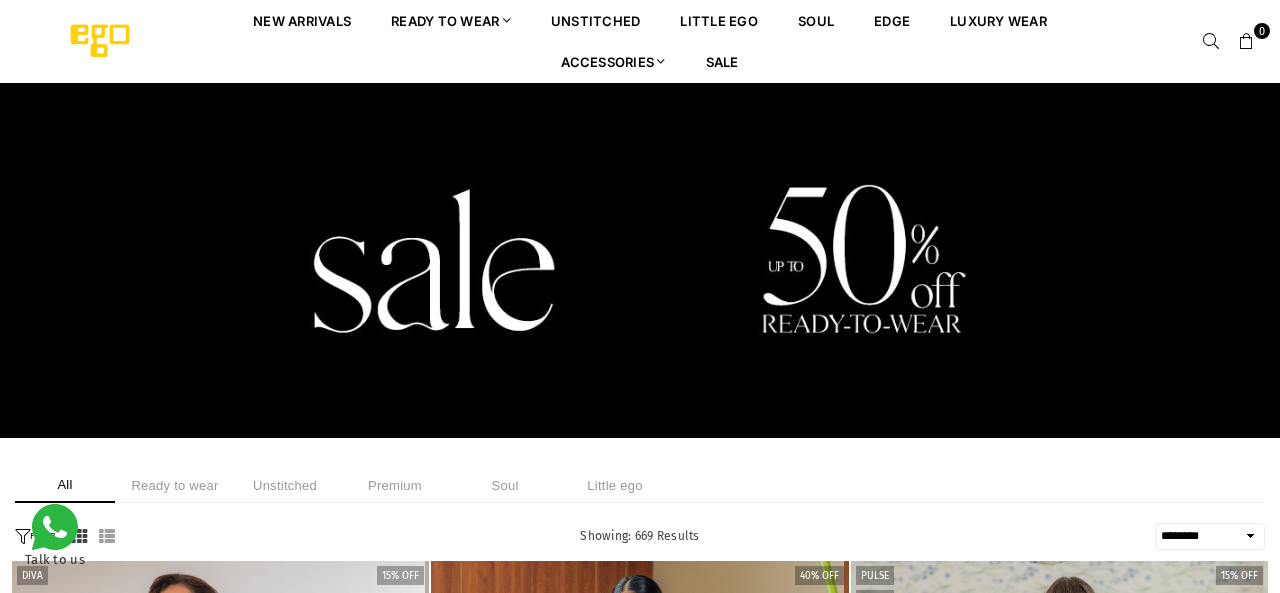 select on "******" 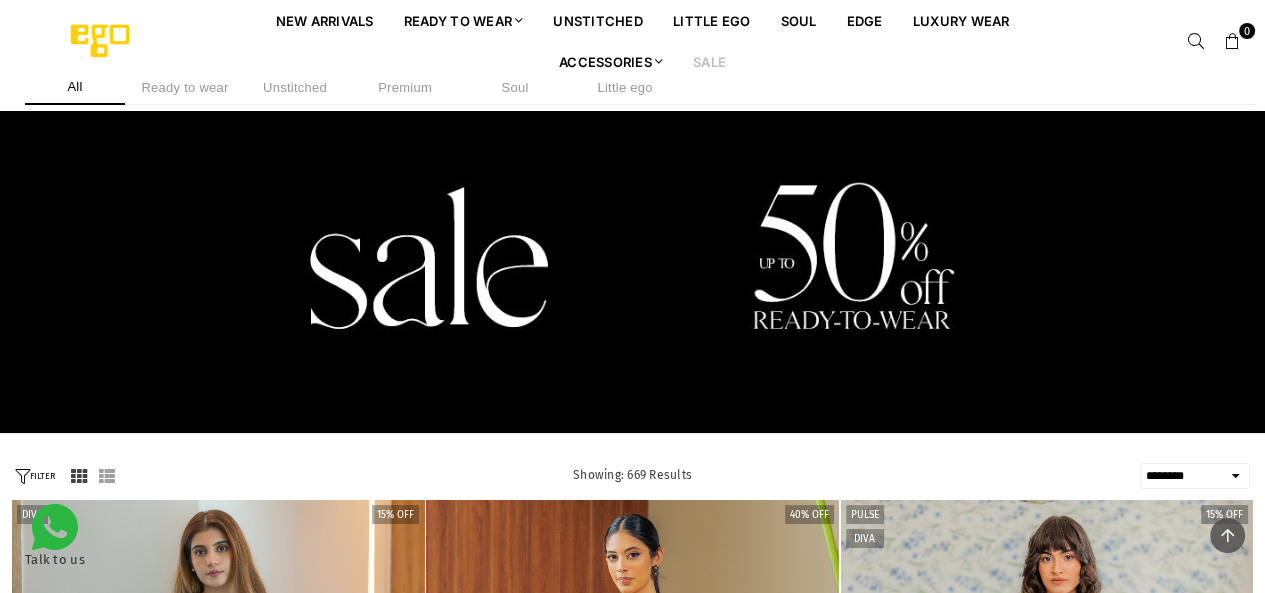 scroll, scrollTop: 449, scrollLeft: 0, axis: vertical 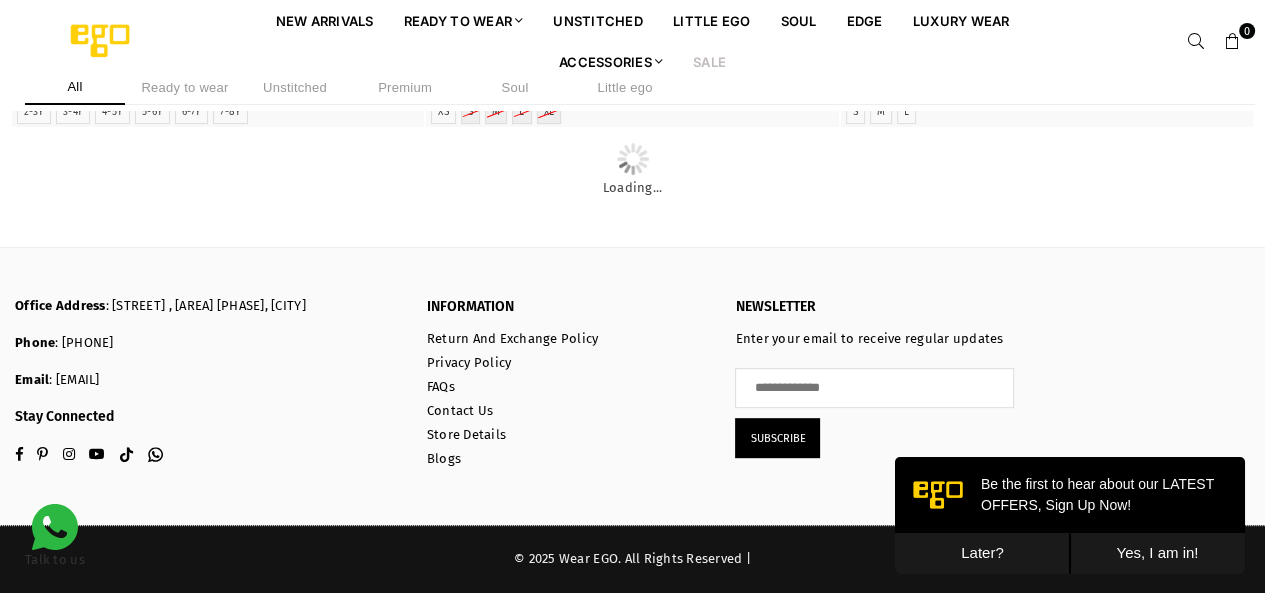 click at bounding box center (1047, -2081) 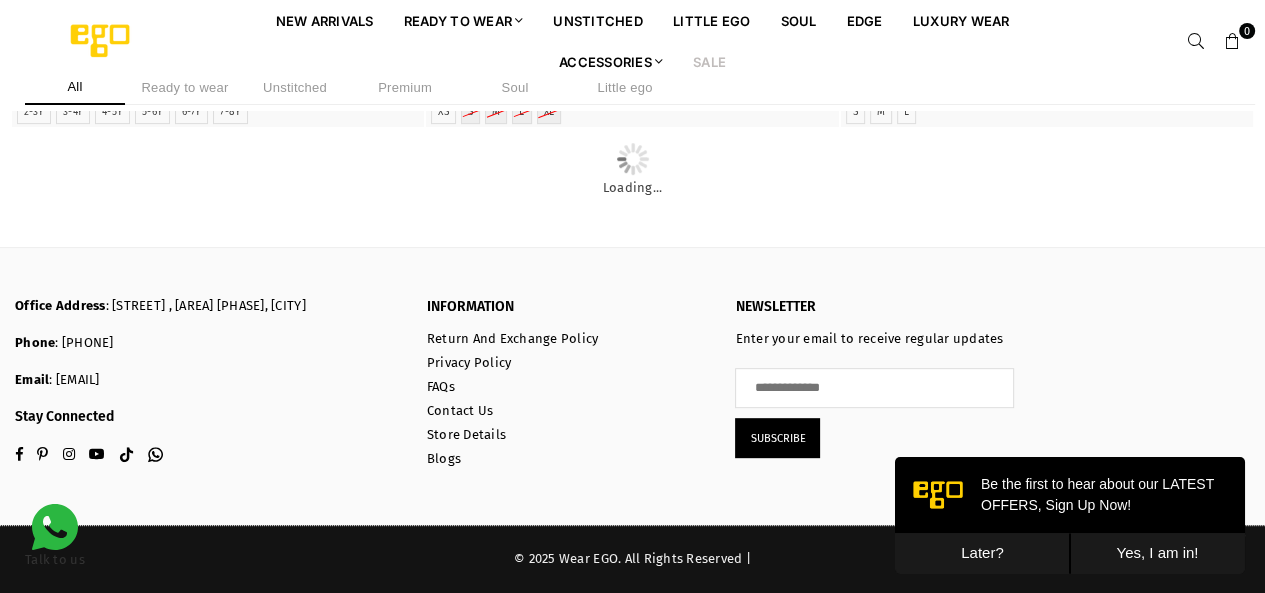 click at bounding box center [1047, -2081] 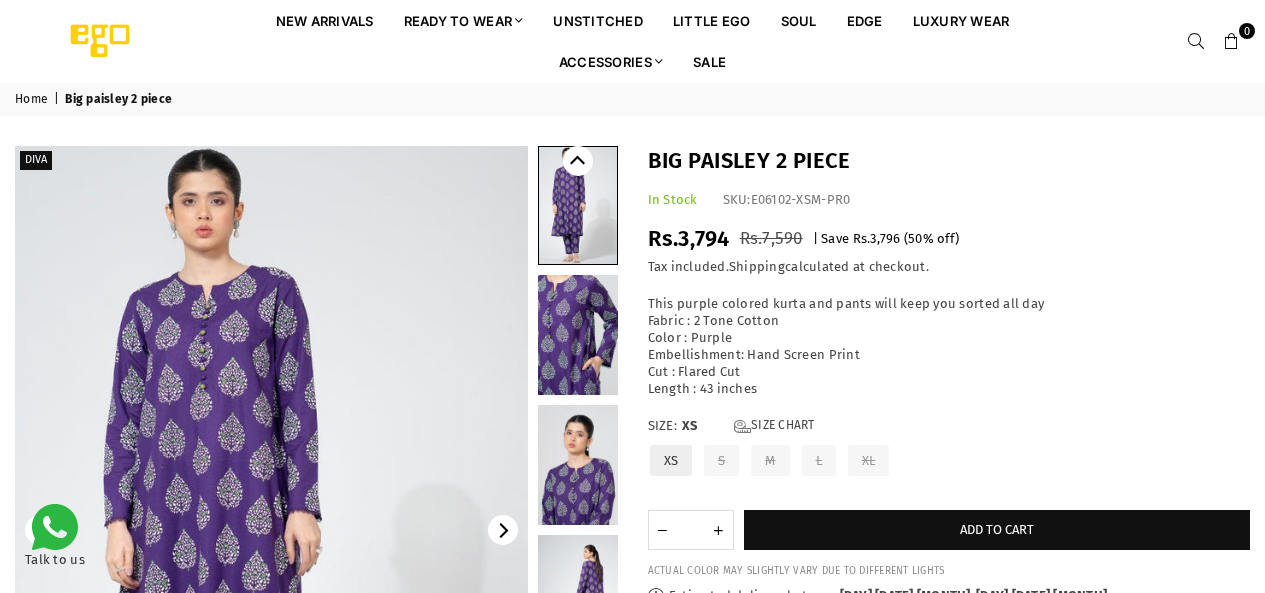 scroll, scrollTop: 0, scrollLeft: 0, axis: both 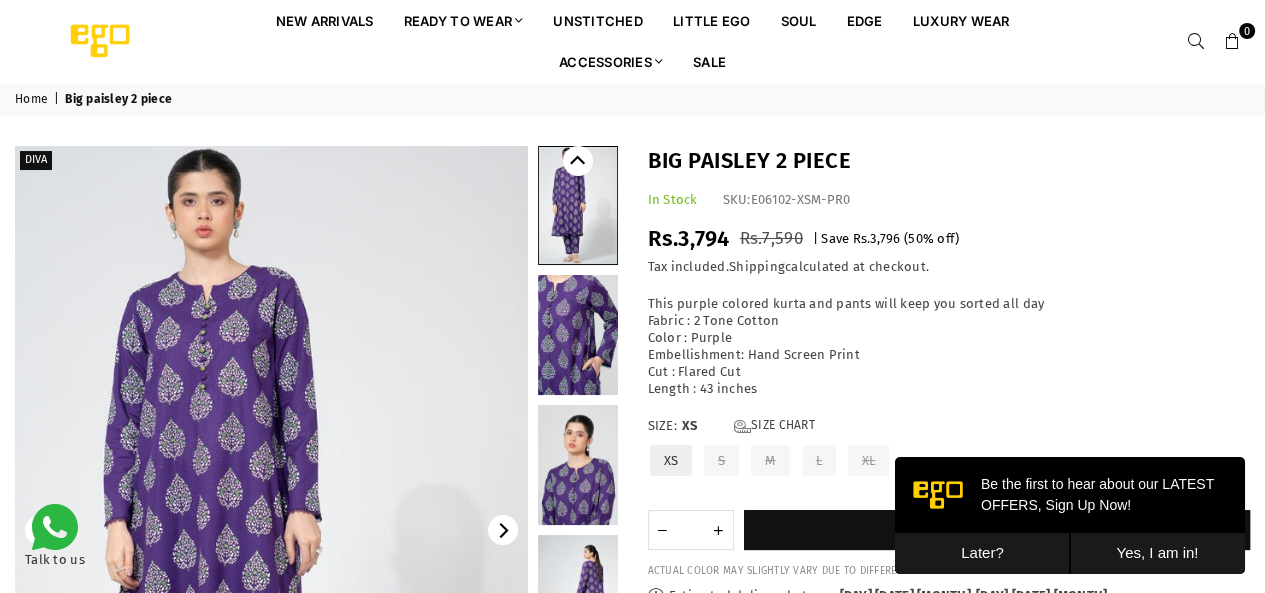 click at bounding box center (578, 335) 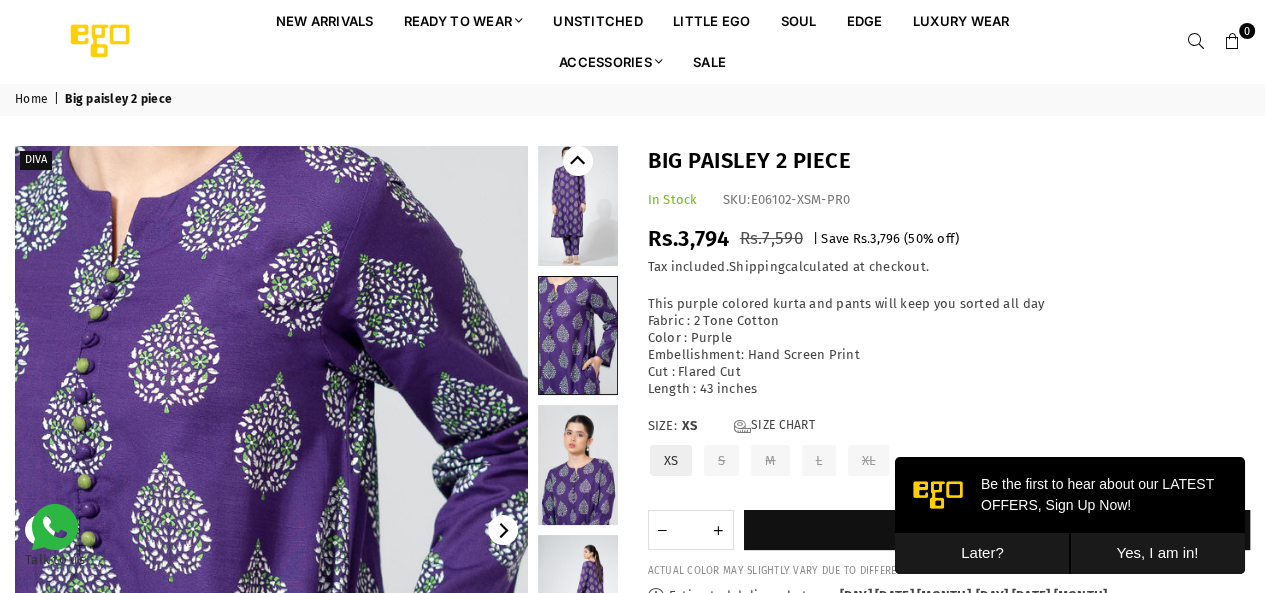 click at bounding box center (578, 465) 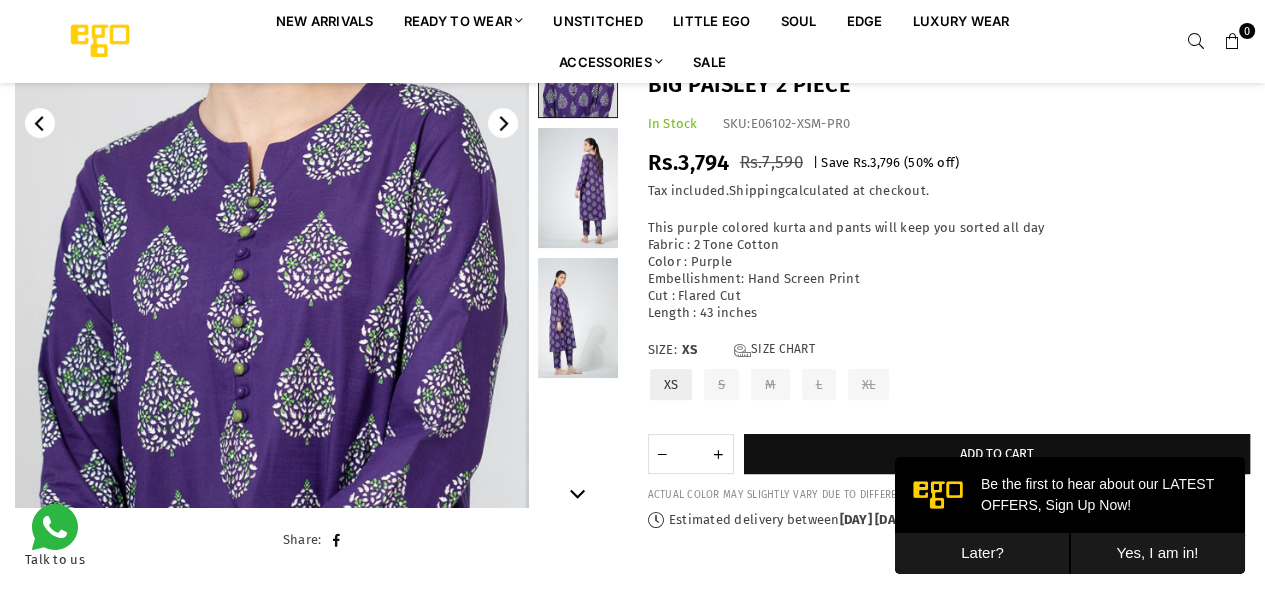 scroll, scrollTop: 406, scrollLeft: 0, axis: vertical 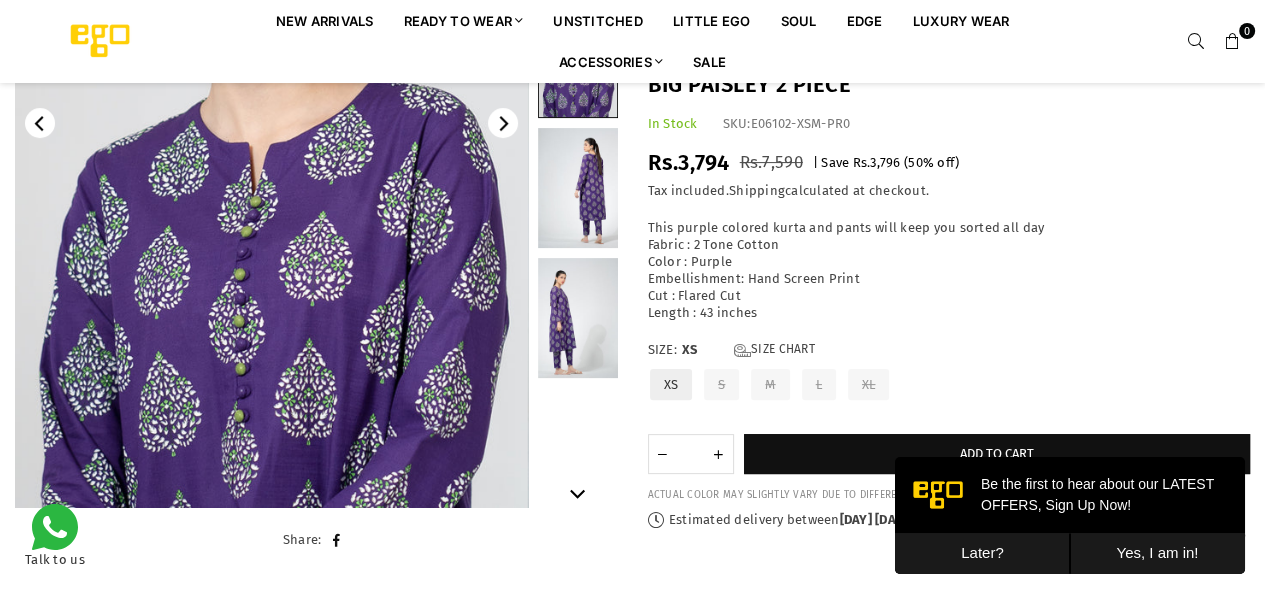click at bounding box center (578, 318) 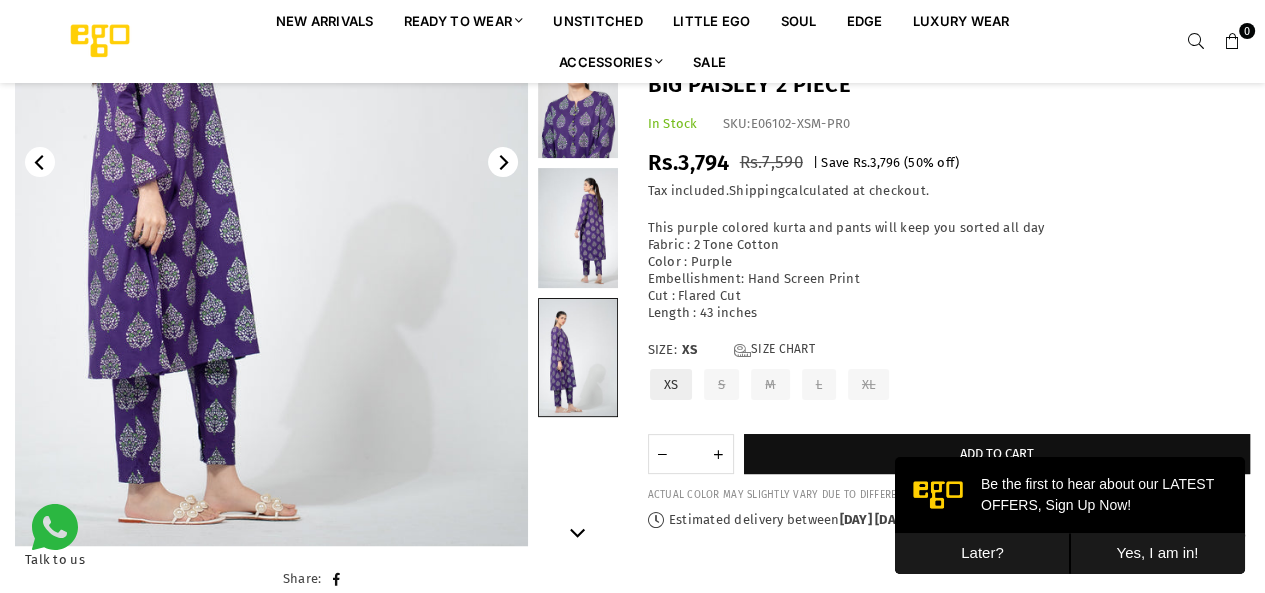 scroll, scrollTop: 245, scrollLeft: 0, axis: vertical 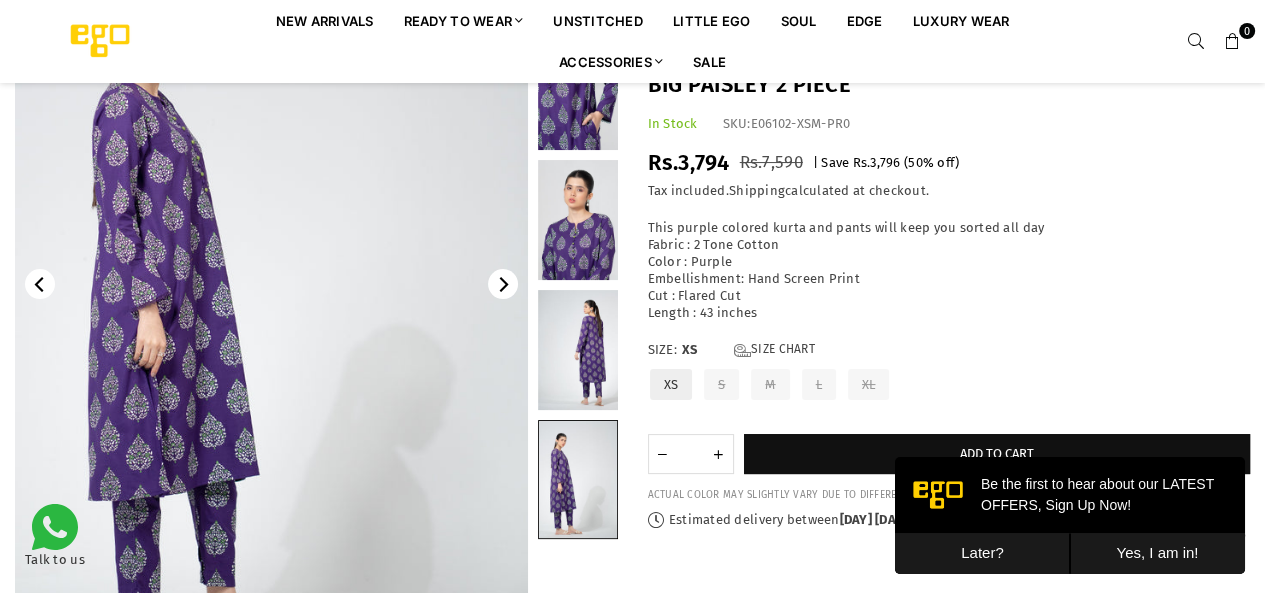 click at bounding box center (578, 350) 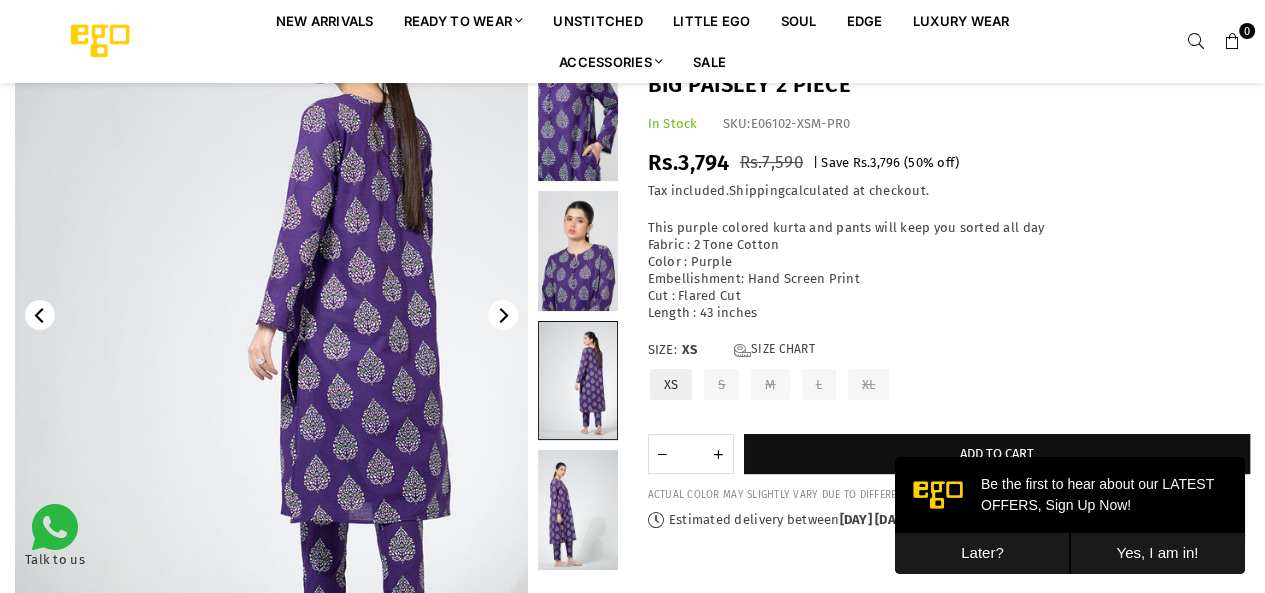 scroll, scrollTop: 116, scrollLeft: 0, axis: vertical 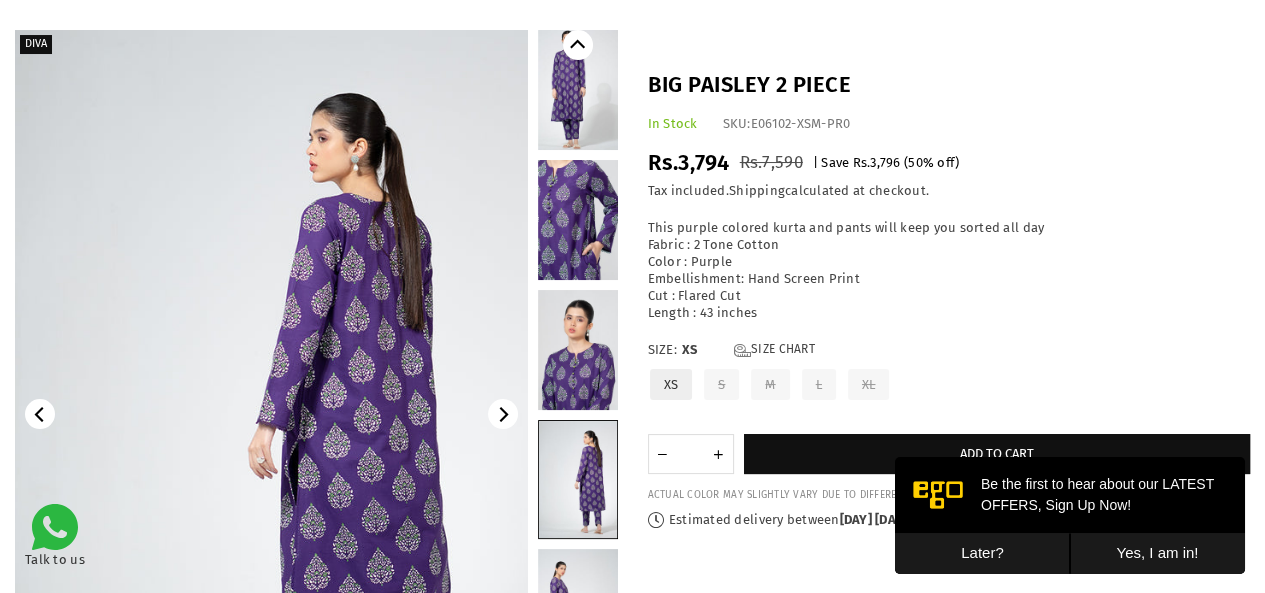 click at bounding box center [578, 350] 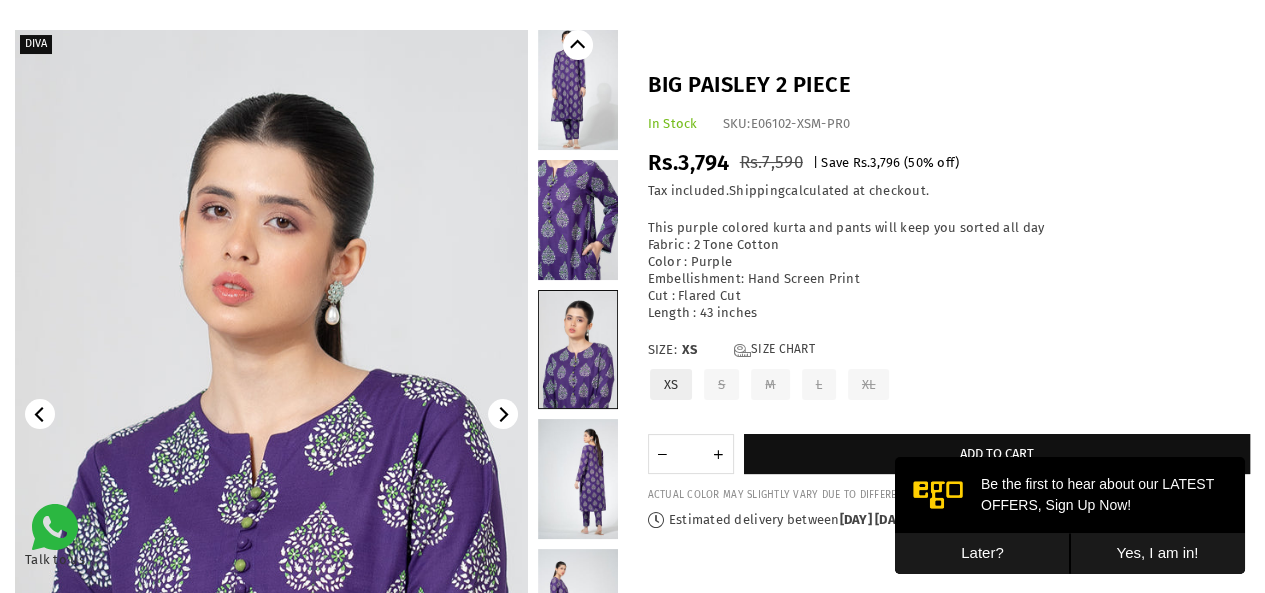click at bounding box center (578, 220) 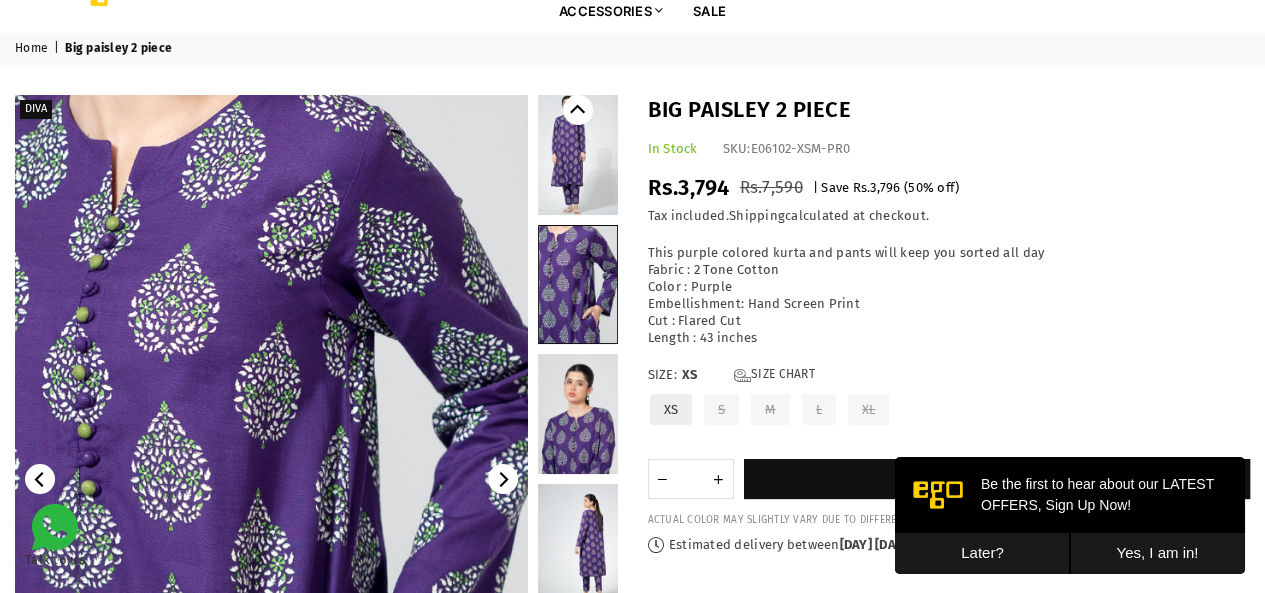 scroll, scrollTop: 0, scrollLeft: 0, axis: both 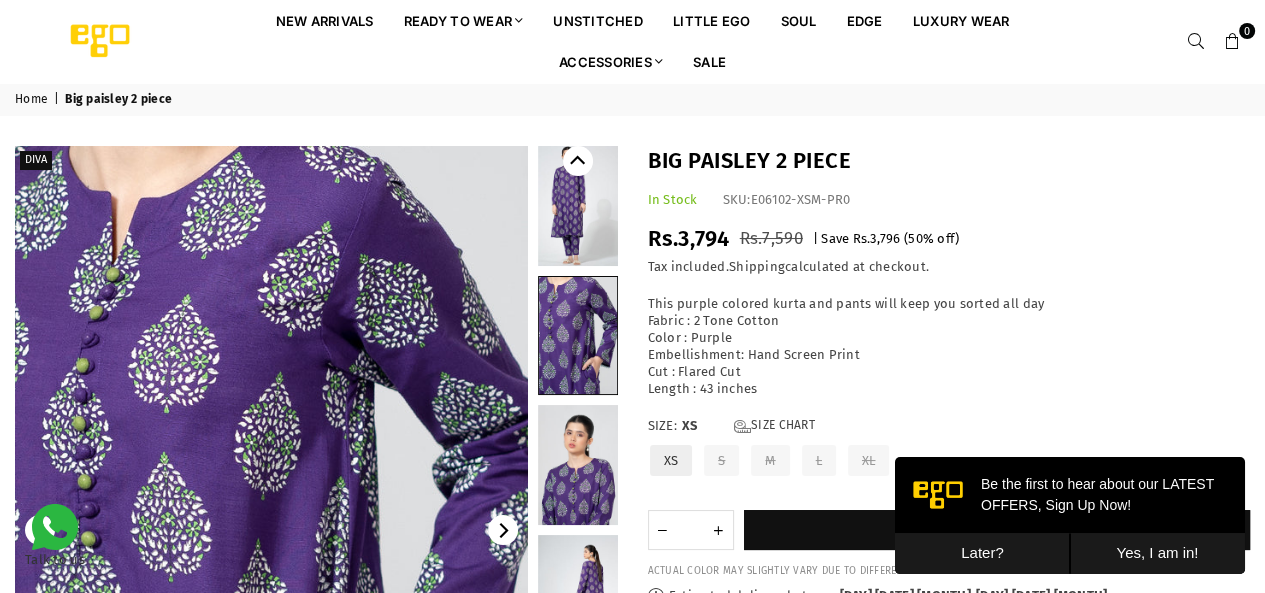 click at bounding box center [578, 206] 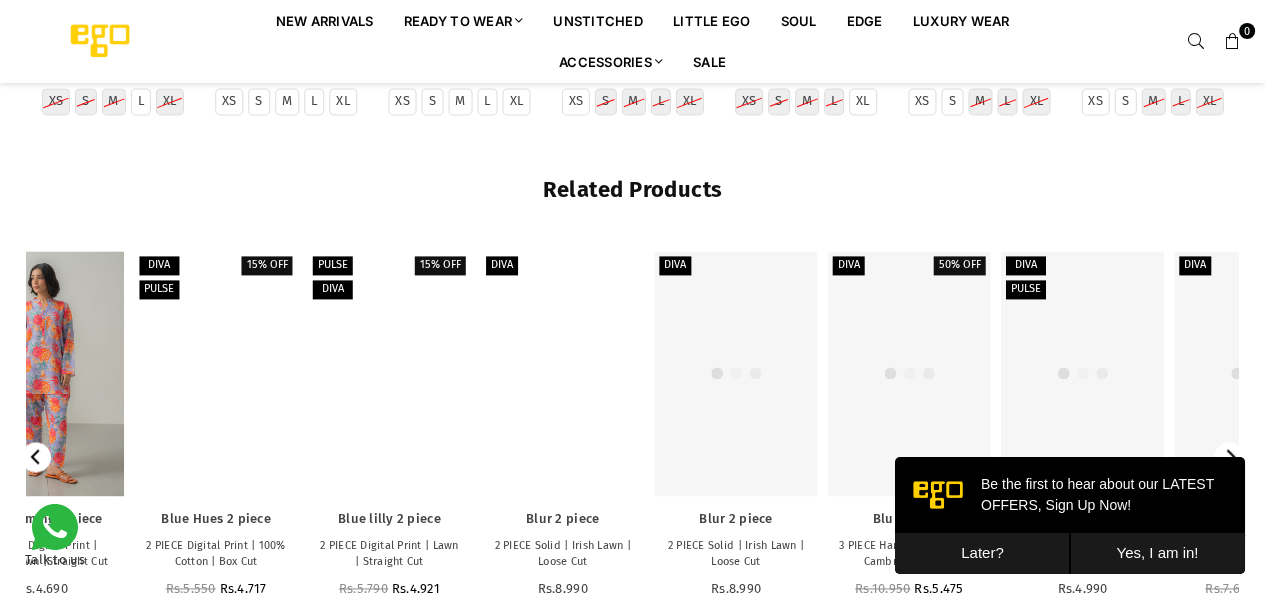 scroll, scrollTop: 2312, scrollLeft: 0, axis: vertical 